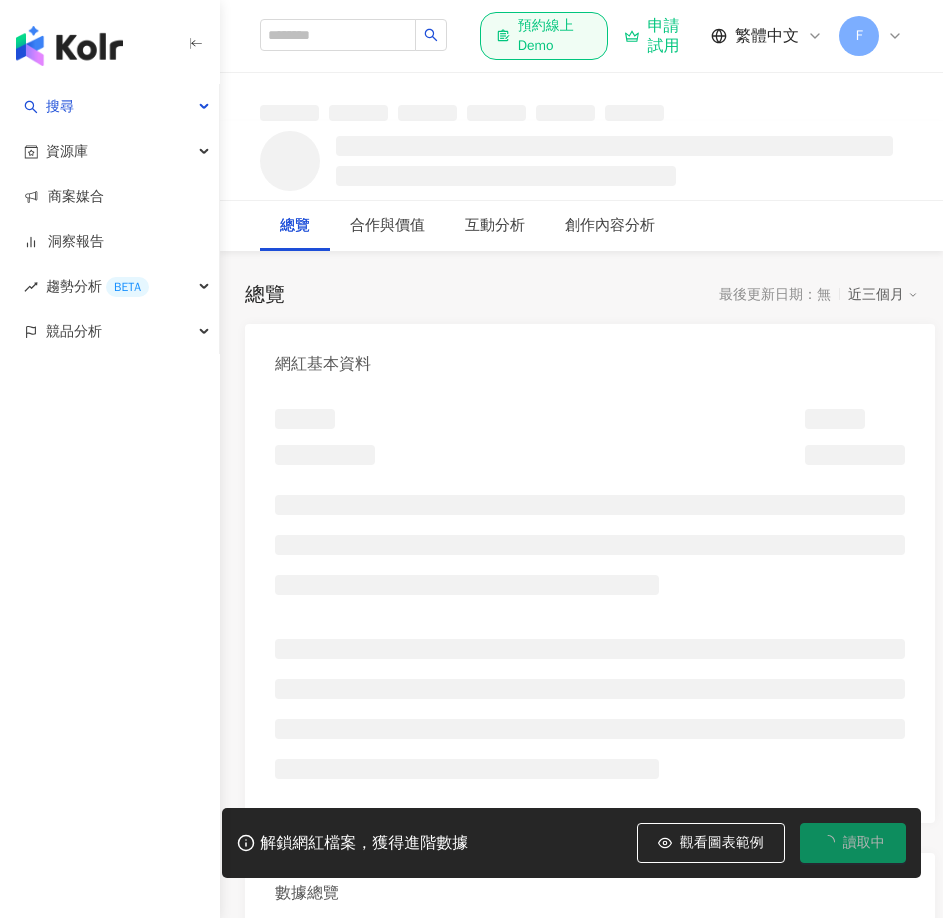 scroll, scrollTop: 0, scrollLeft: 0, axis: both 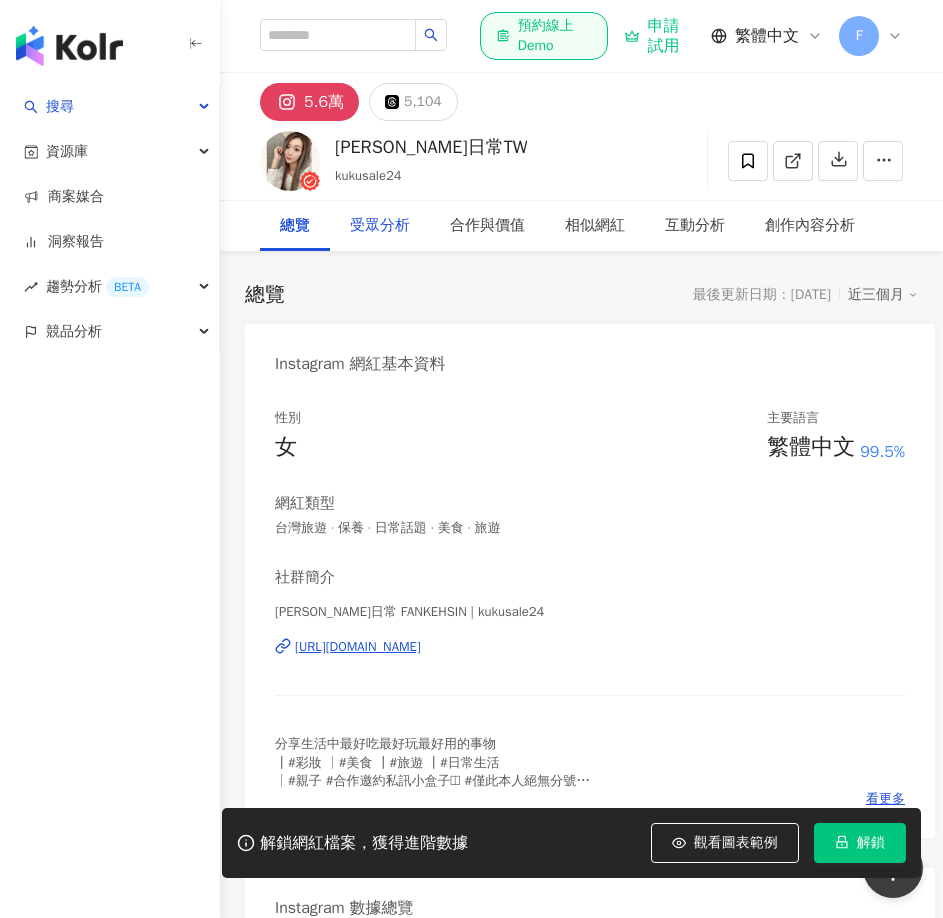 click on "受眾分析" at bounding box center (380, 226) 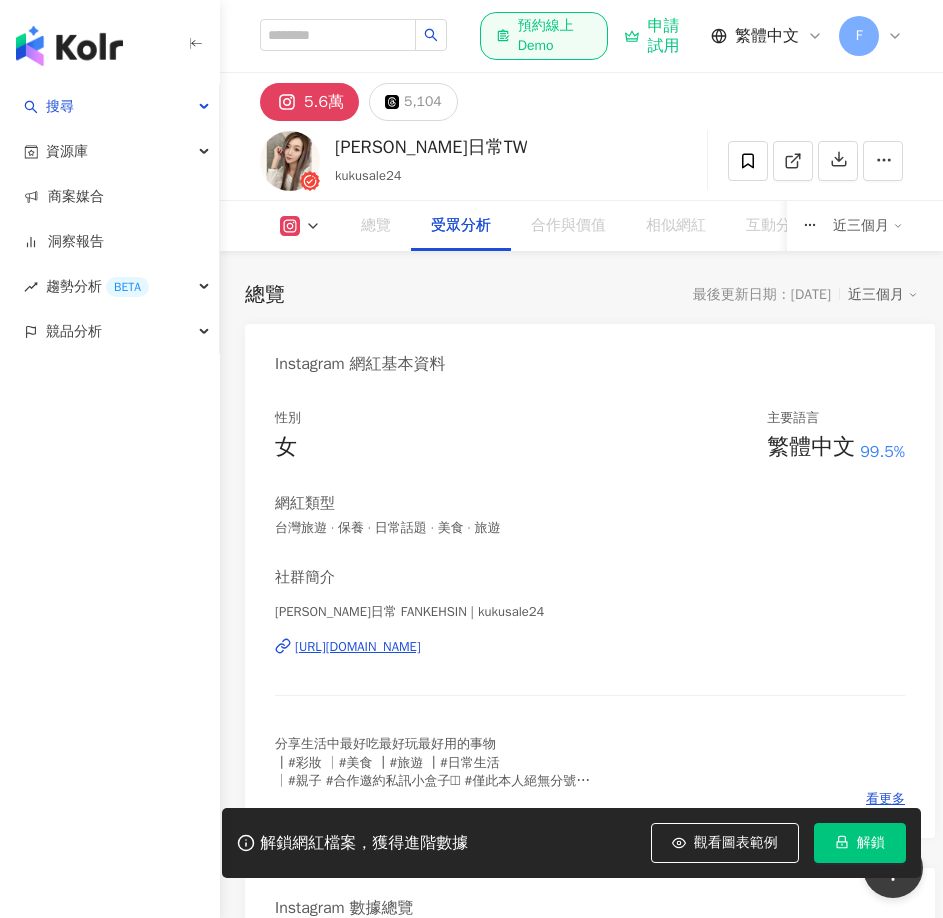 scroll, scrollTop: 2706, scrollLeft: 0, axis: vertical 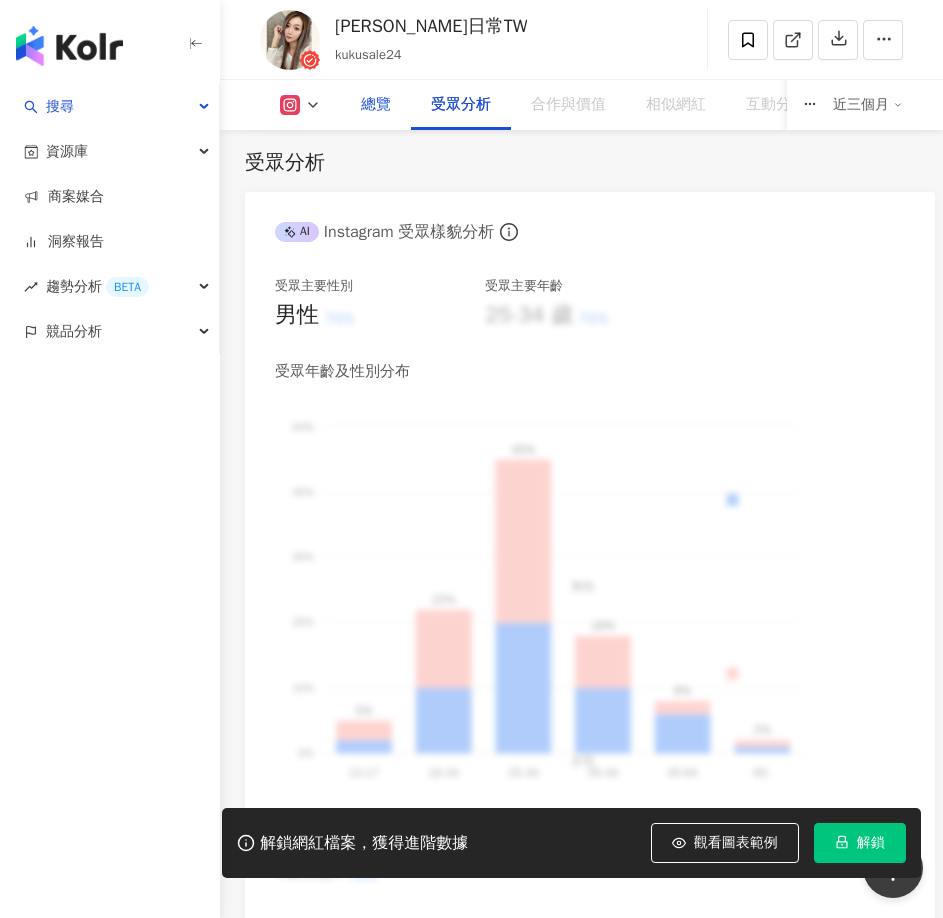 click on "總覽" at bounding box center [376, 105] 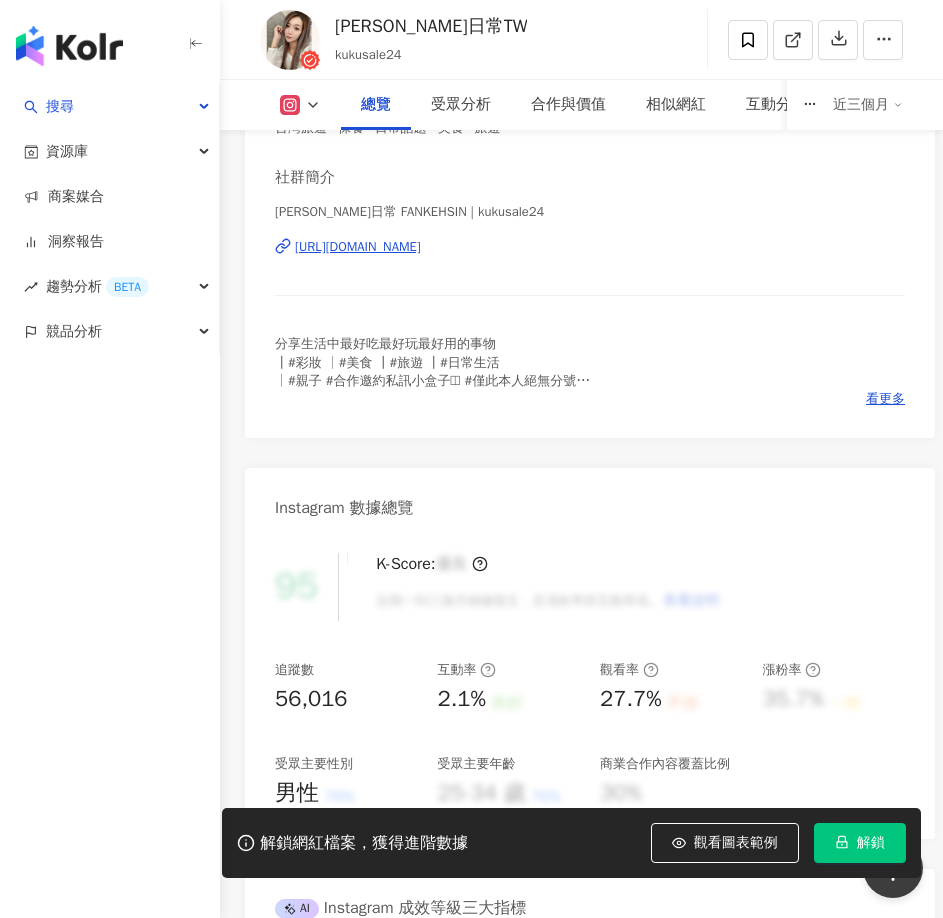 scroll, scrollTop: 500, scrollLeft: 0, axis: vertical 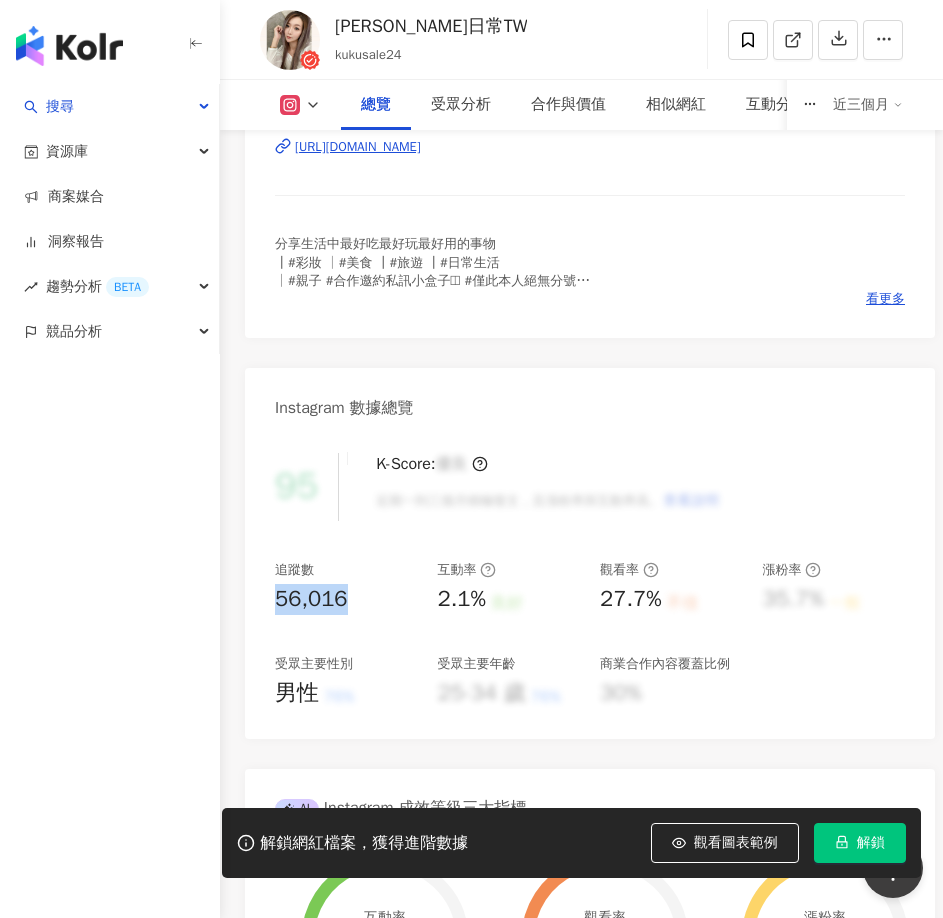 drag, startPoint x: 377, startPoint y: 604, endPoint x: 269, endPoint y: 599, distance: 108.11568 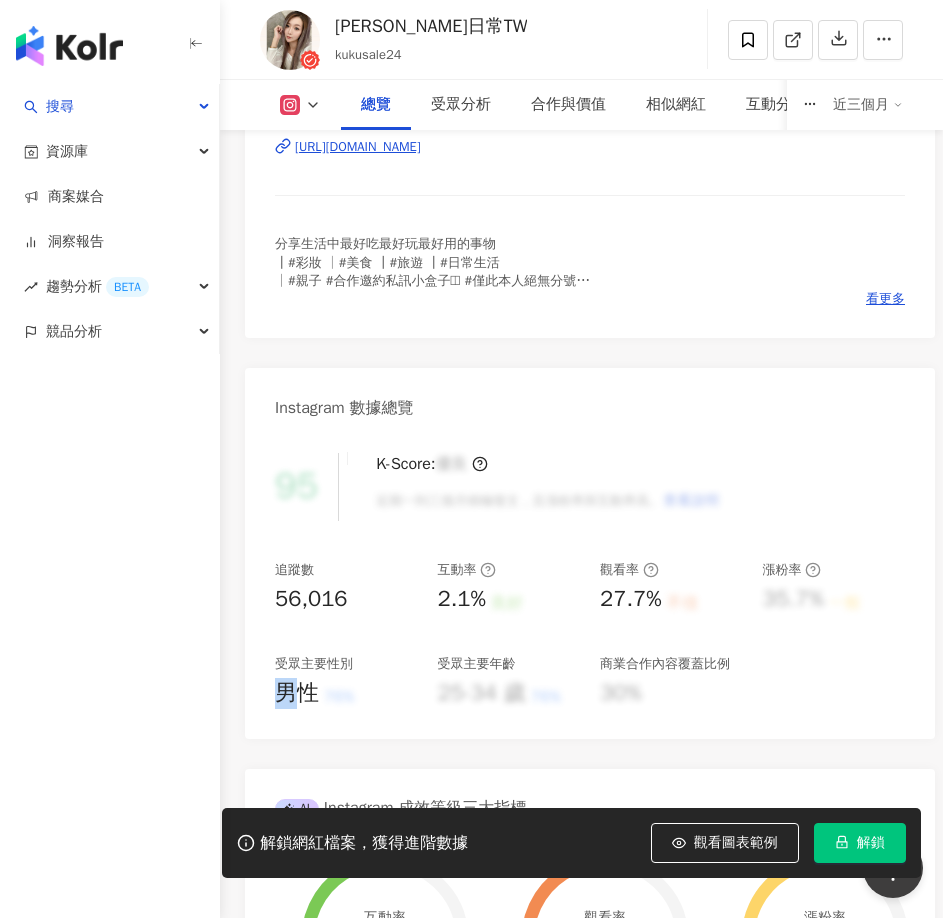 drag, startPoint x: 283, startPoint y: 695, endPoint x: 294, endPoint y: 696, distance: 11.045361 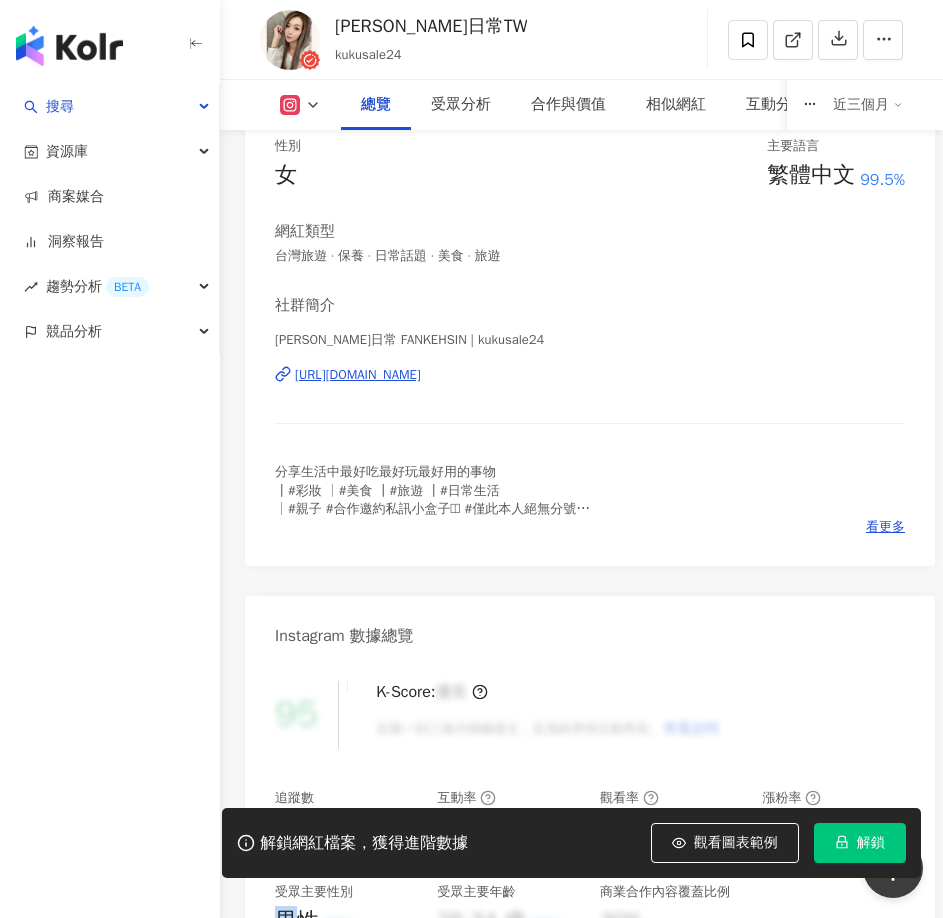 scroll, scrollTop: 500, scrollLeft: 0, axis: vertical 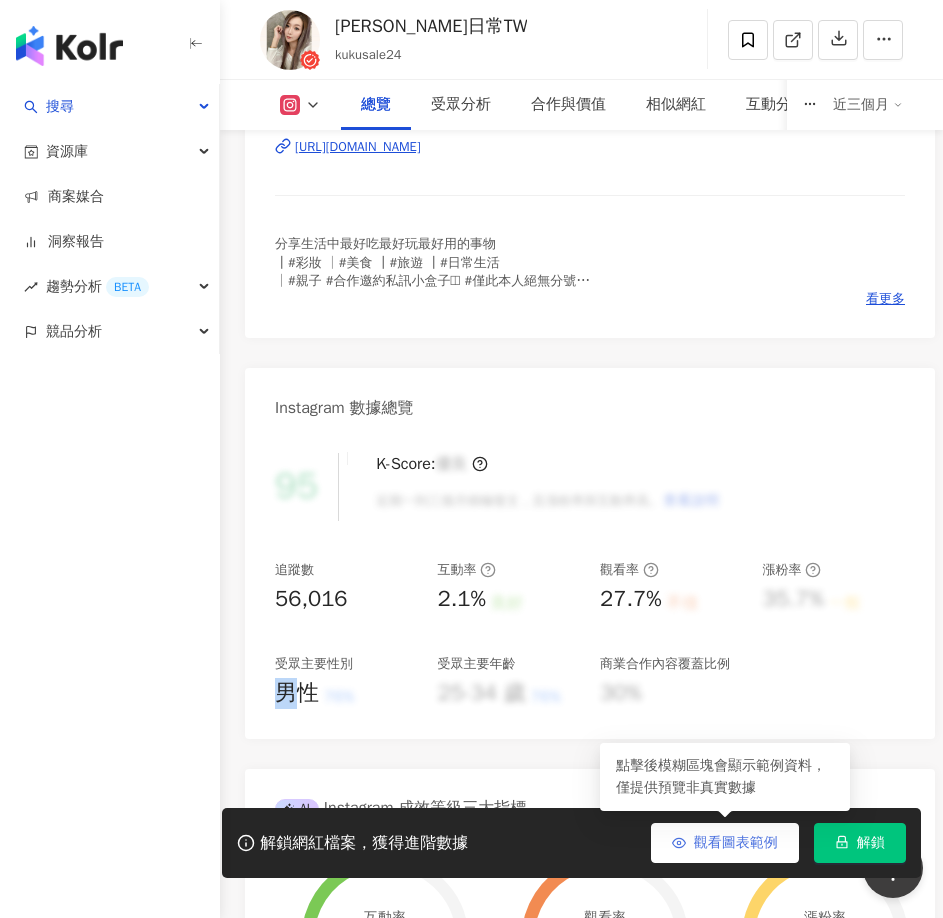 click on "觀看圖表範例" at bounding box center [736, 843] 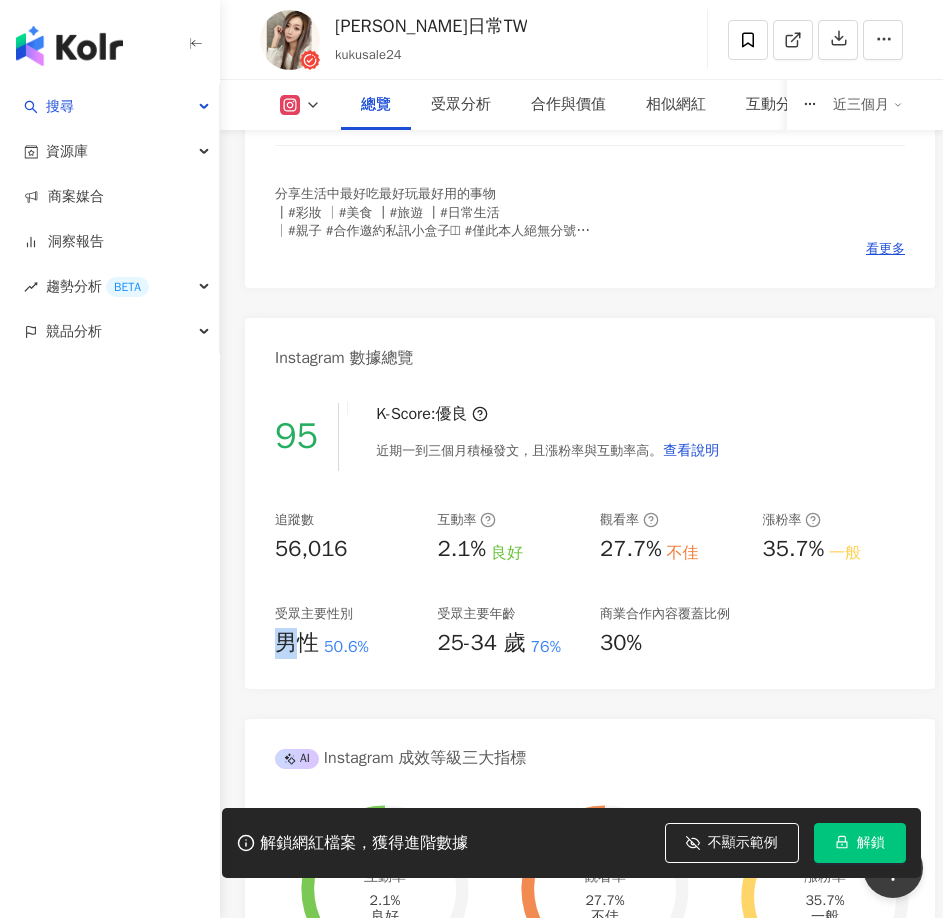 scroll, scrollTop: 300, scrollLeft: 0, axis: vertical 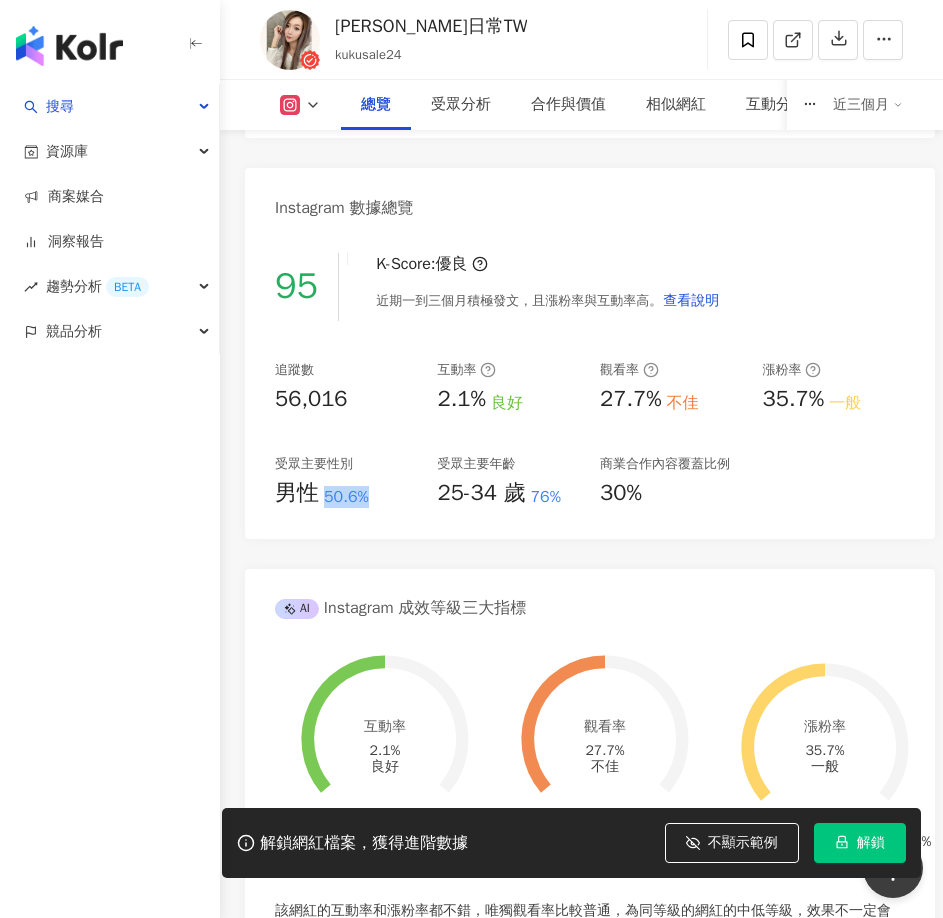 drag, startPoint x: 317, startPoint y: 488, endPoint x: 902, endPoint y: 501, distance: 585.1444 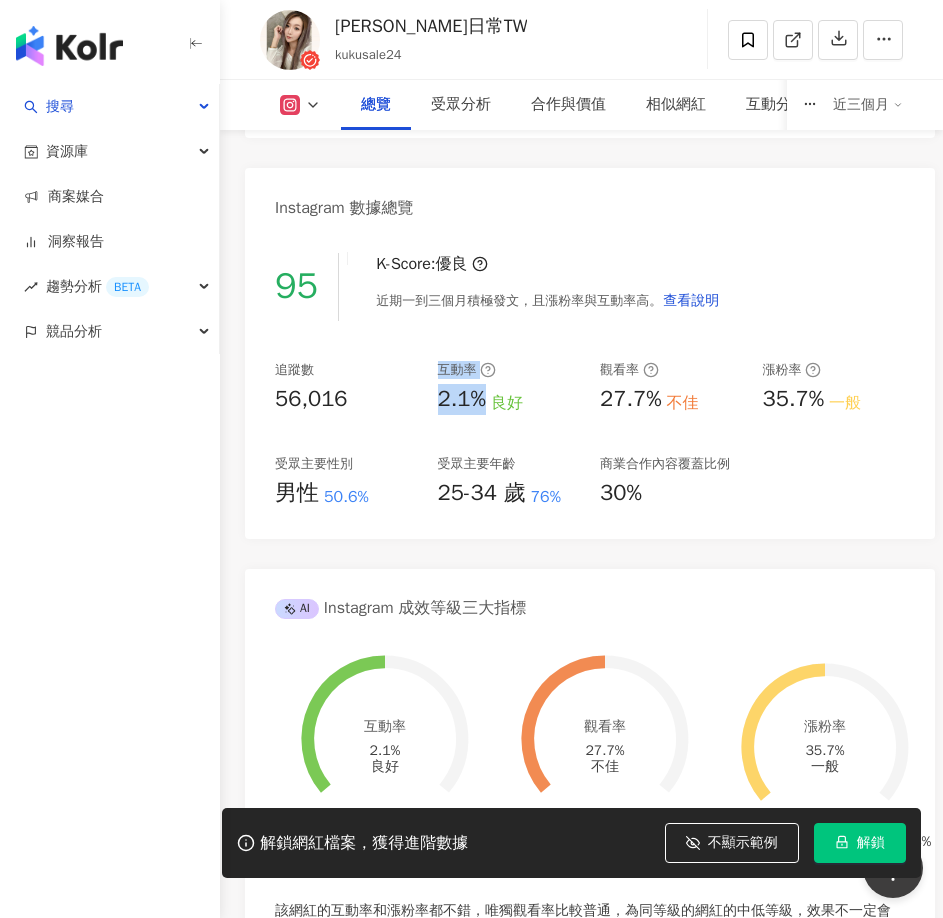 drag, startPoint x: 484, startPoint y: 393, endPoint x: 475, endPoint y: 416, distance: 24.698177 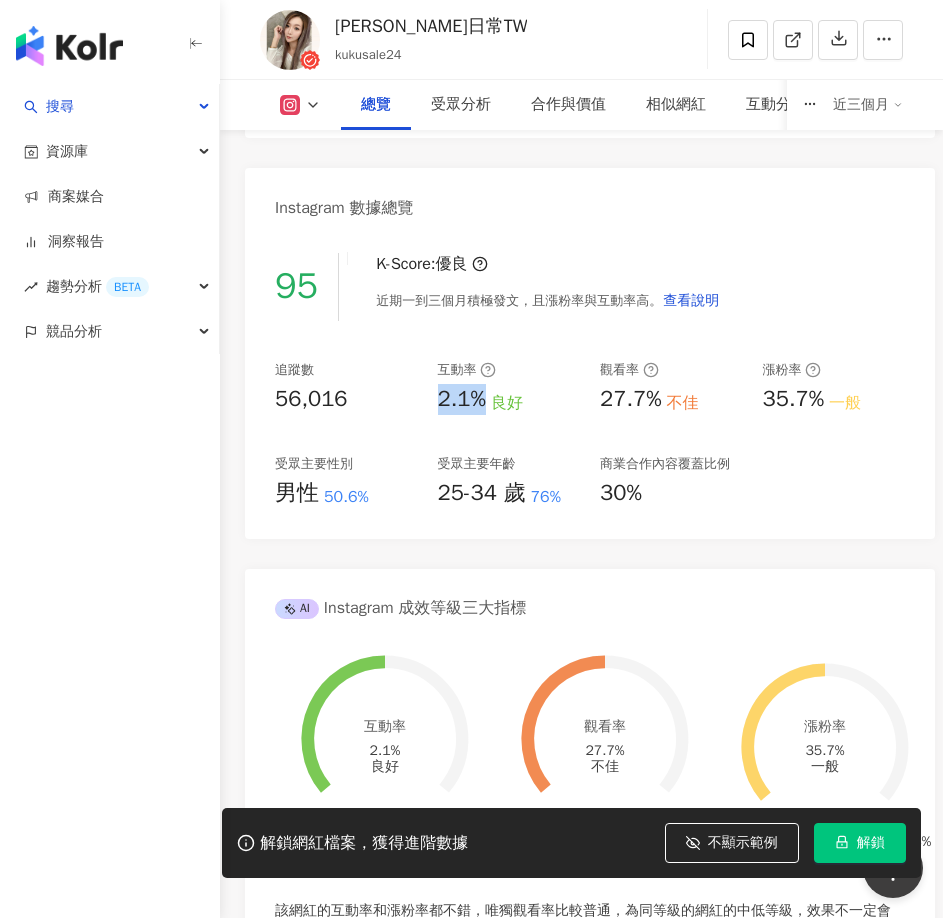 drag, startPoint x: 438, startPoint y: 403, endPoint x: 490, endPoint y: 395, distance: 52.611786 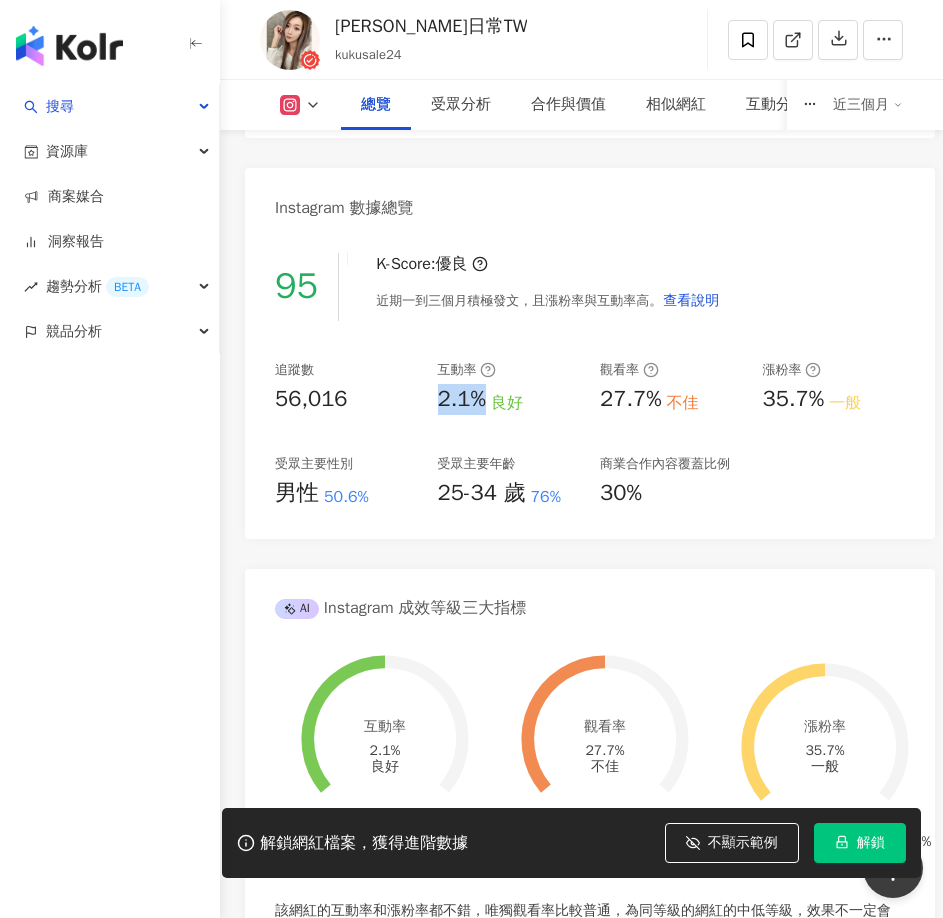 copy on "2.1%" 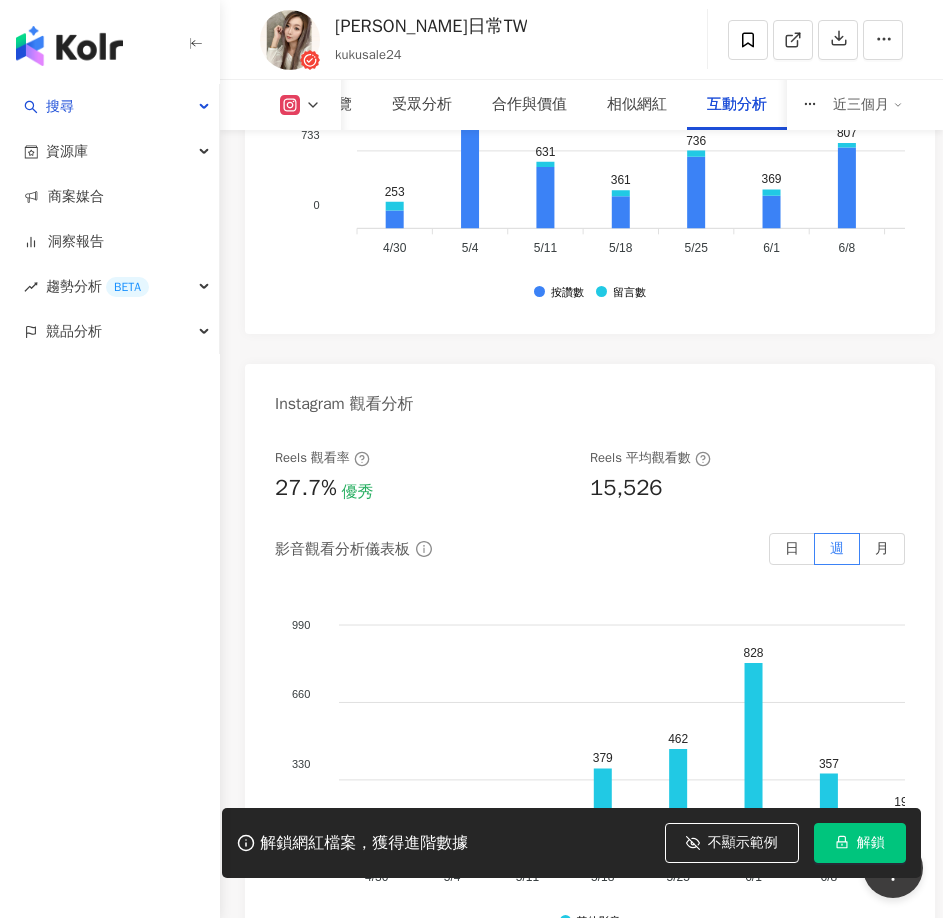 scroll, scrollTop: 6600, scrollLeft: 0, axis: vertical 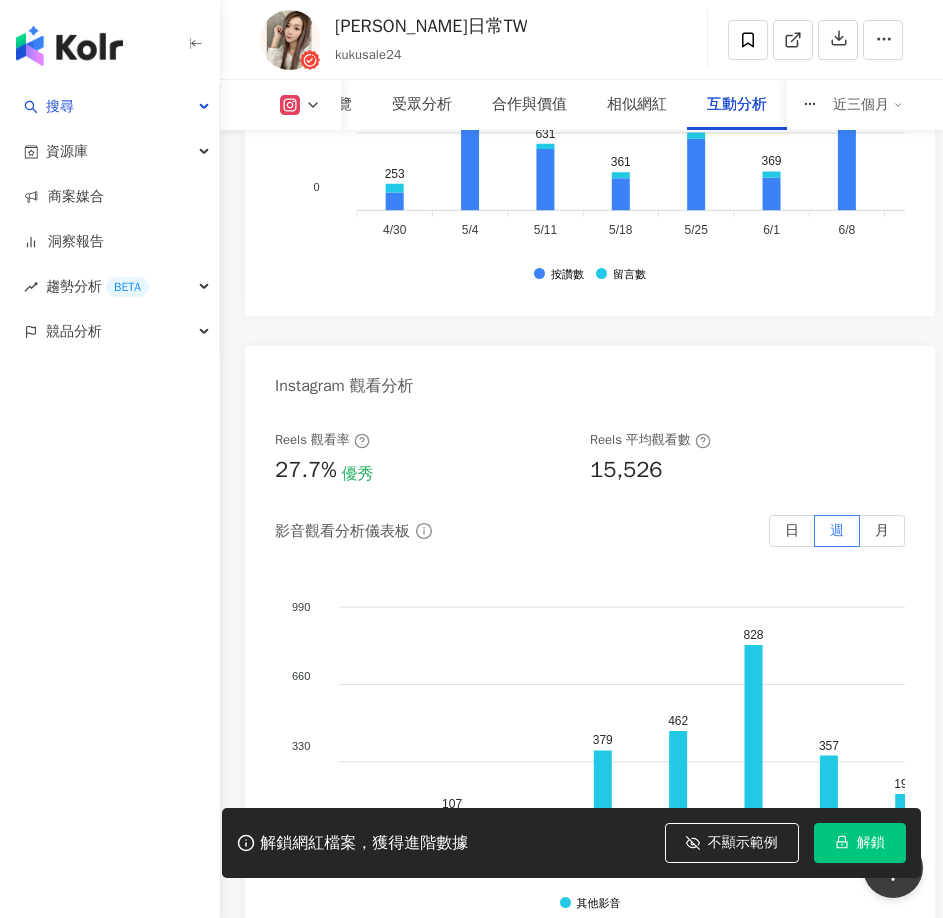 click on "Instagram 觀看分析" at bounding box center [590, 378] 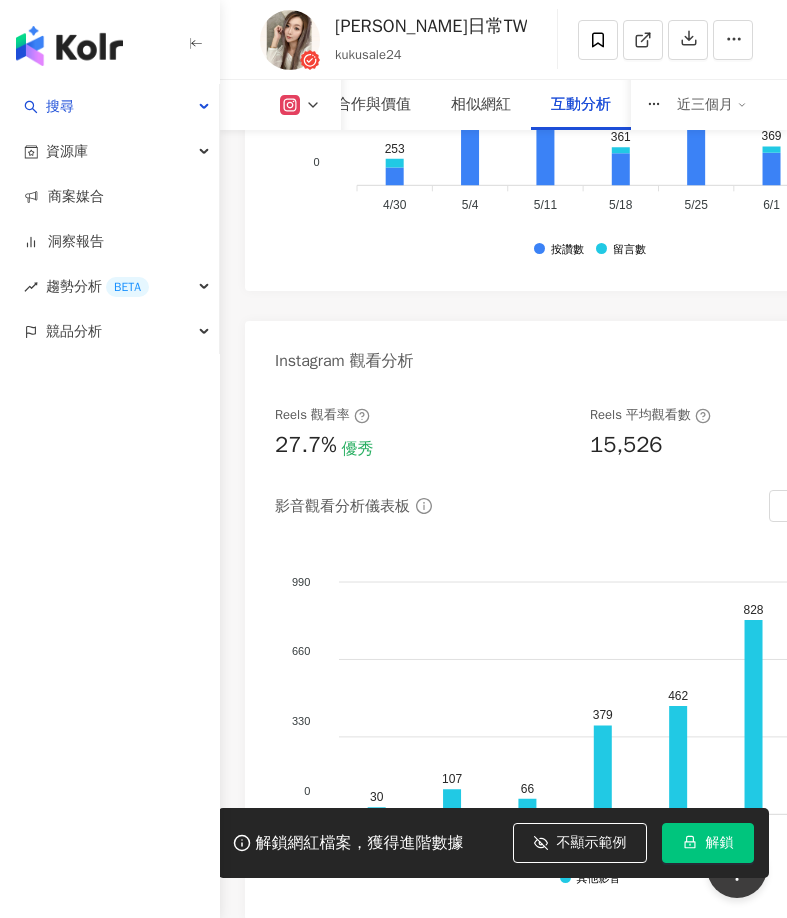 scroll, scrollTop: 6710, scrollLeft: 0, axis: vertical 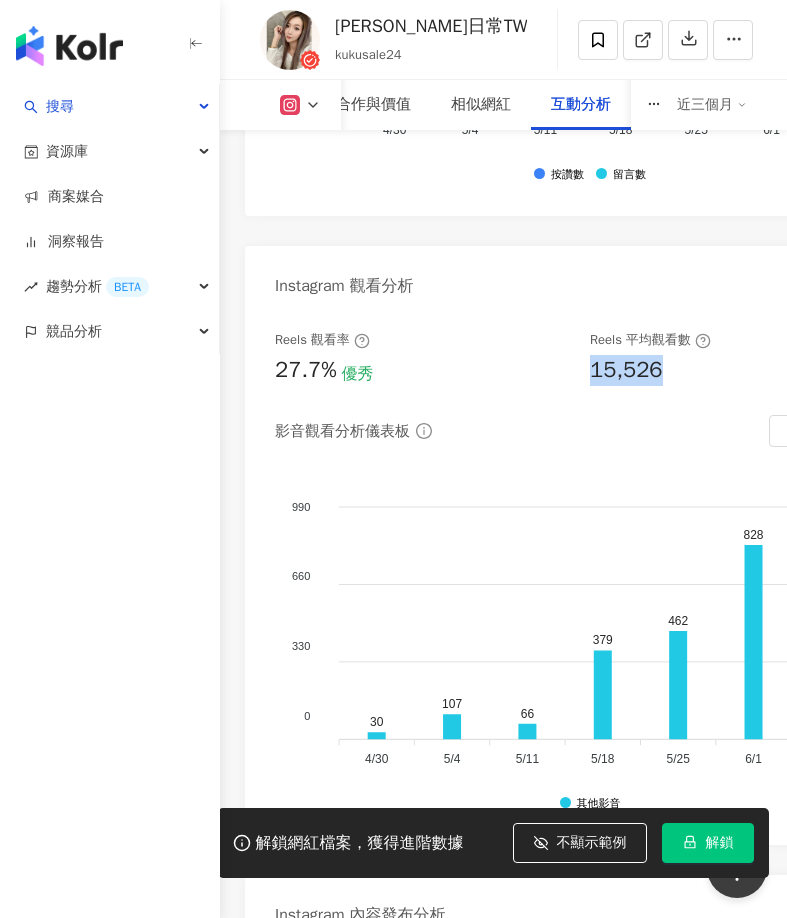 drag, startPoint x: 673, startPoint y: 390, endPoint x: 589, endPoint y: 404, distance: 85.158676 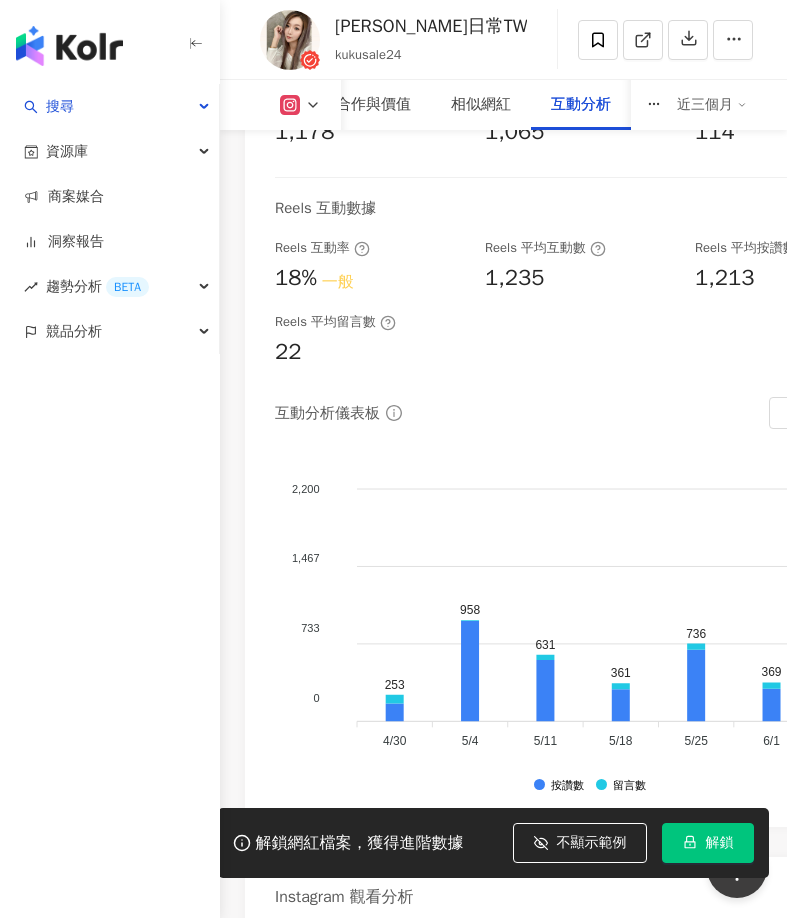 scroll, scrollTop: 5910, scrollLeft: 0, axis: vertical 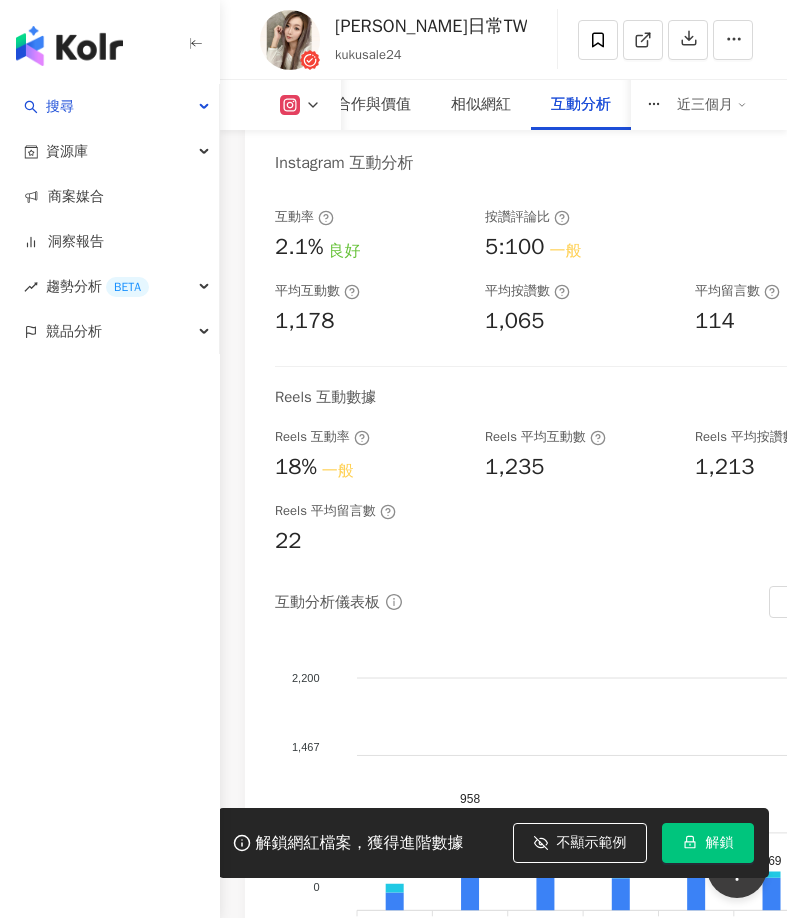 click 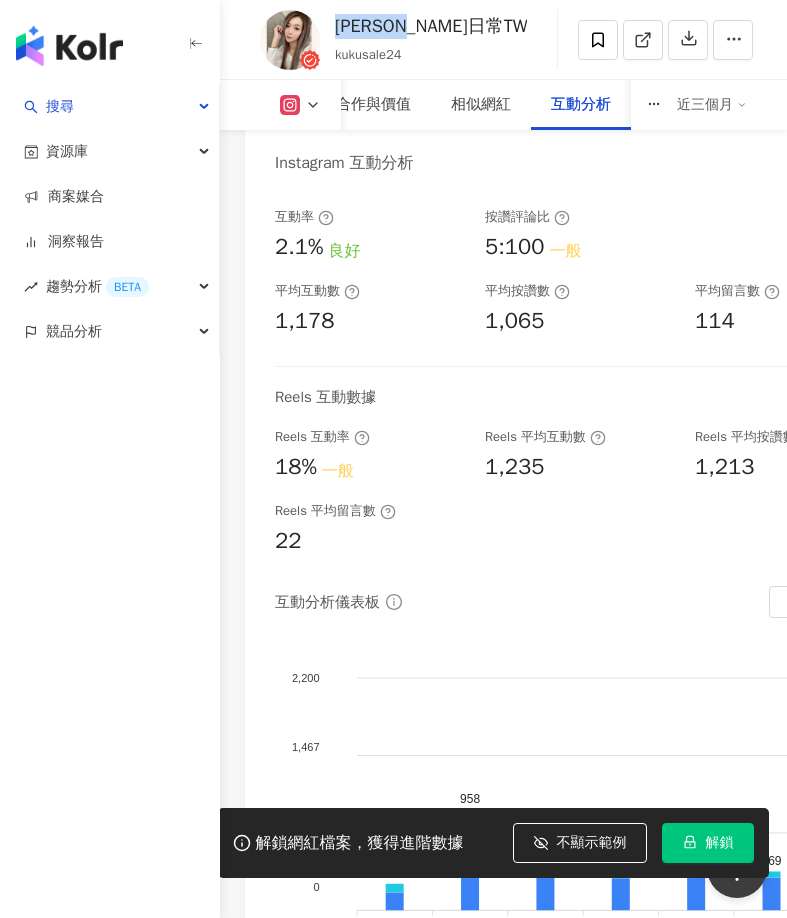 drag, startPoint x: 342, startPoint y: 25, endPoint x: 455, endPoint y: 27, distance: 113.0177 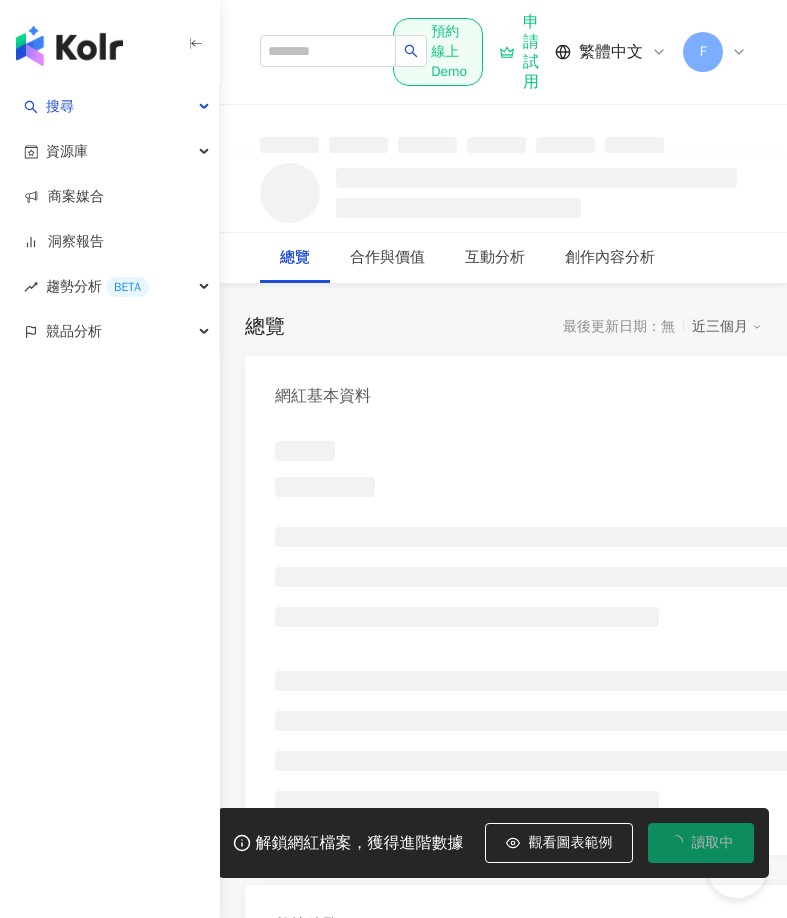 scroll, scrollTop: 0, scrollLeft: 0, axis: both 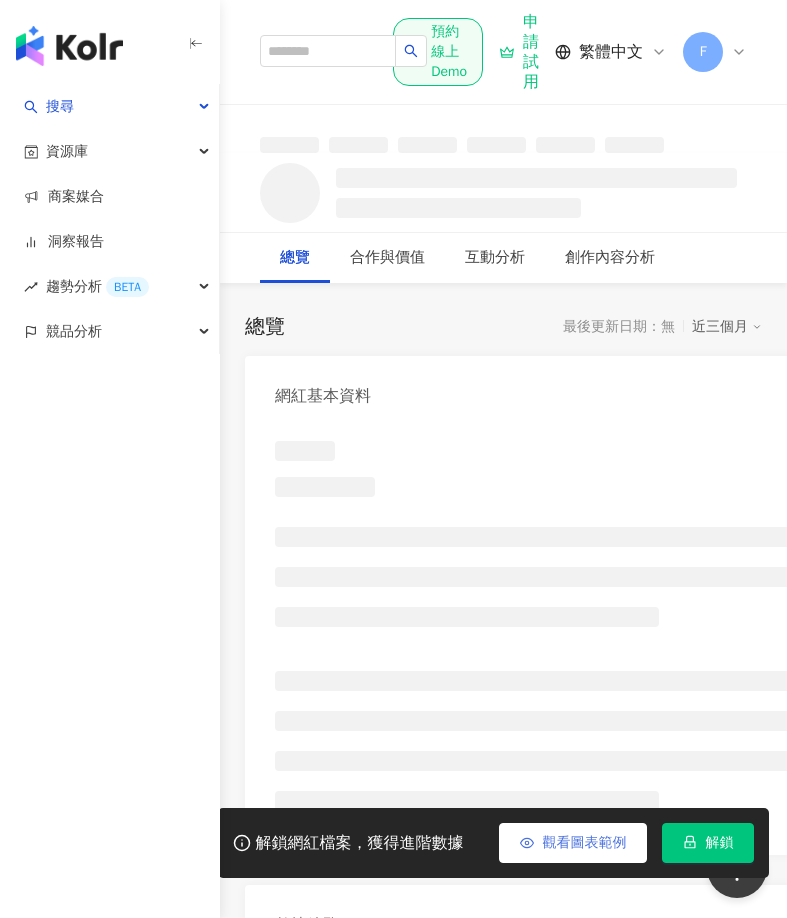 click on "觀看圖表範例" at bounding box center (584, 843) 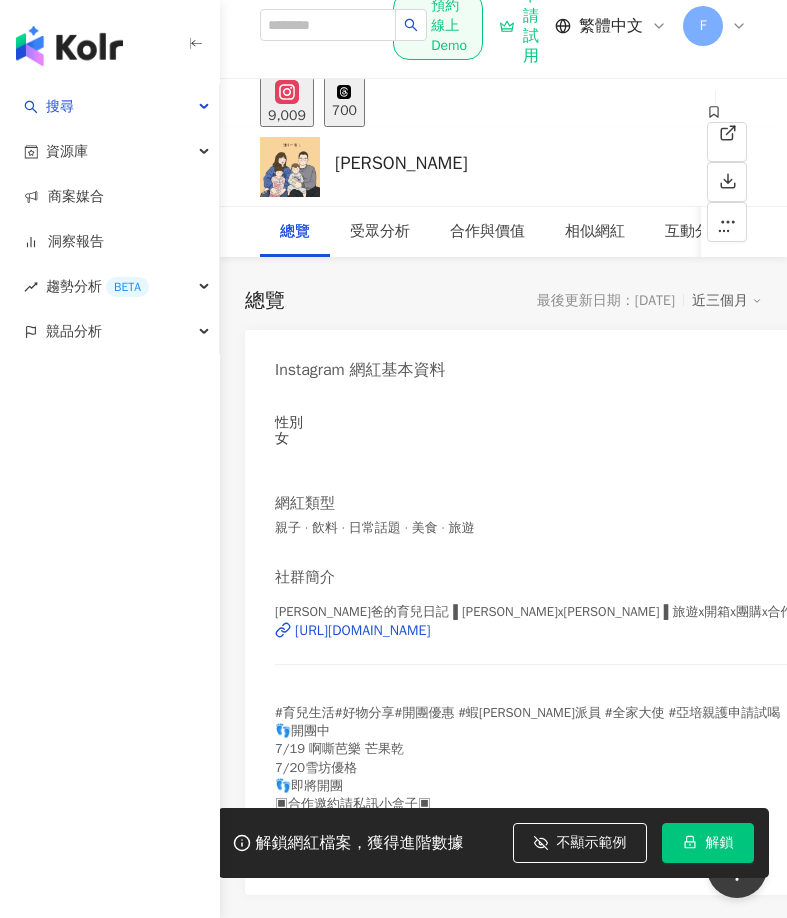 scroll, scrollTop: 525, scrollLeft: 0, axis: vertical 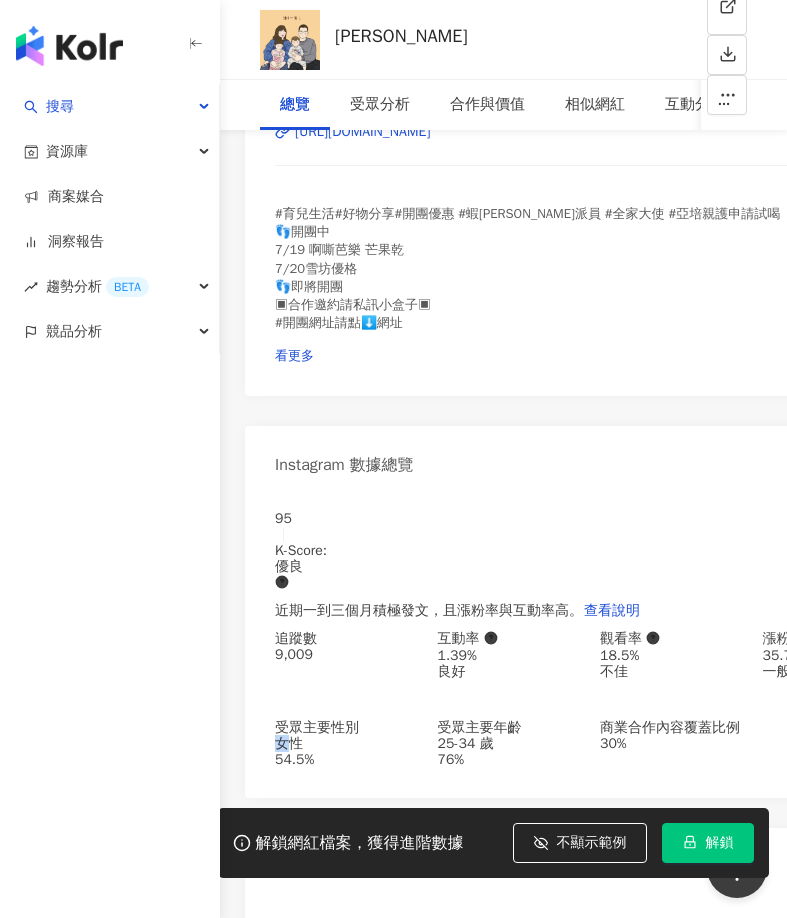 drag, startPoint x: 277, startPoint y: 703, endPoint x: 291, endPoint y: 700, distance: 14.3178215 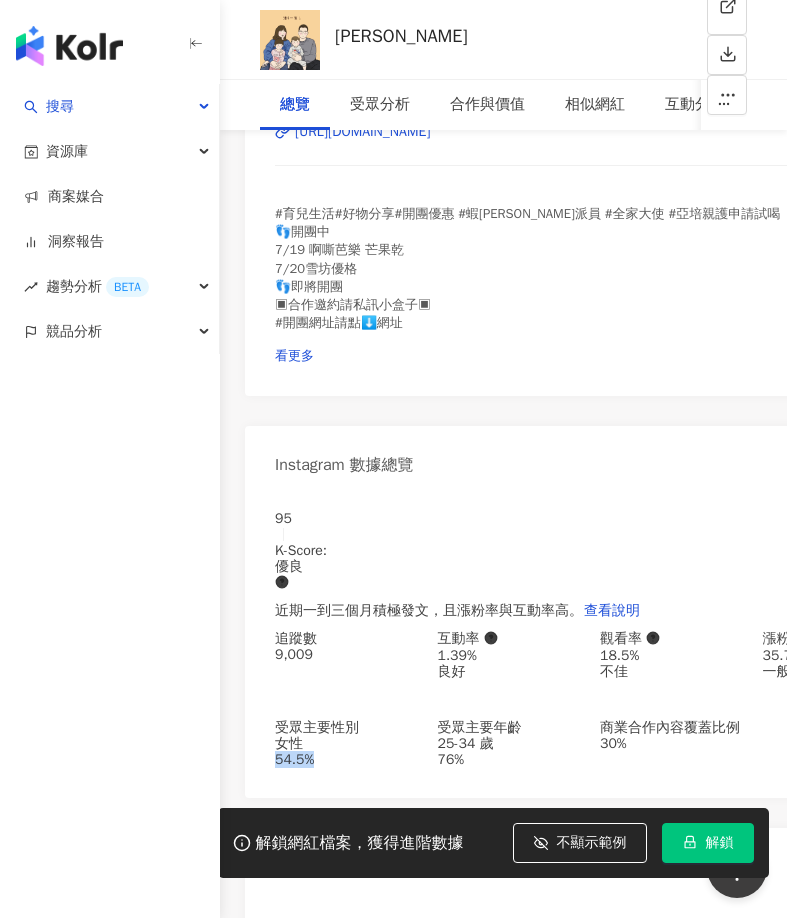 drag, startPoint x: 321, startPoint y: 708, endPoint x: 369, endPoint y: 709, distance: 48.010414 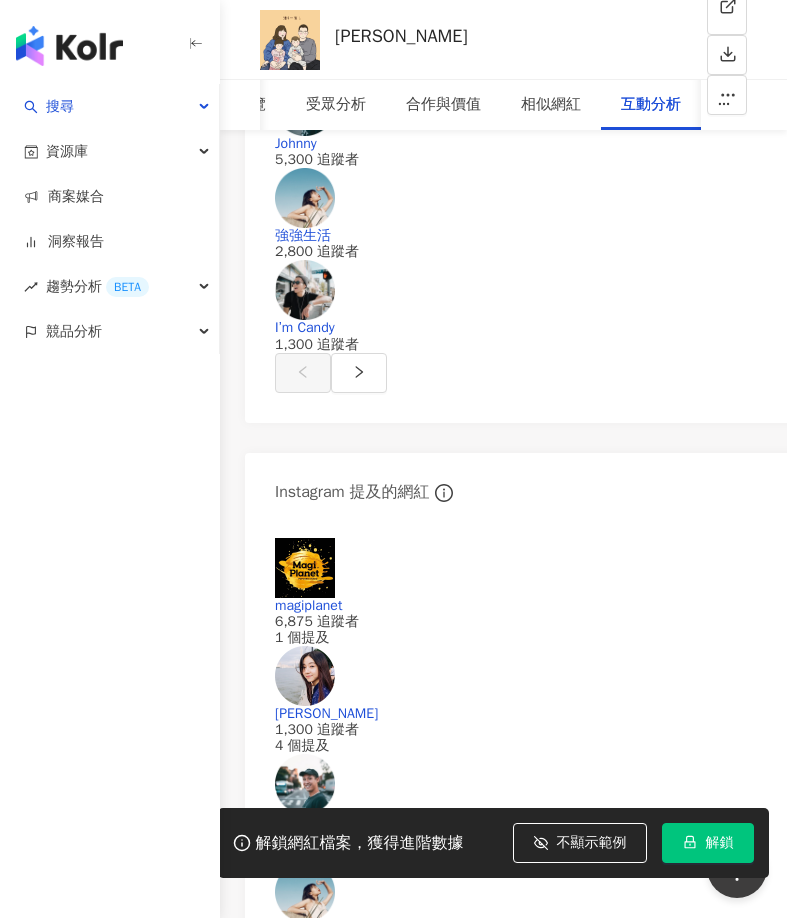 scroll, scrollTop: 6225, scrollLeft: 0, axis: vertical 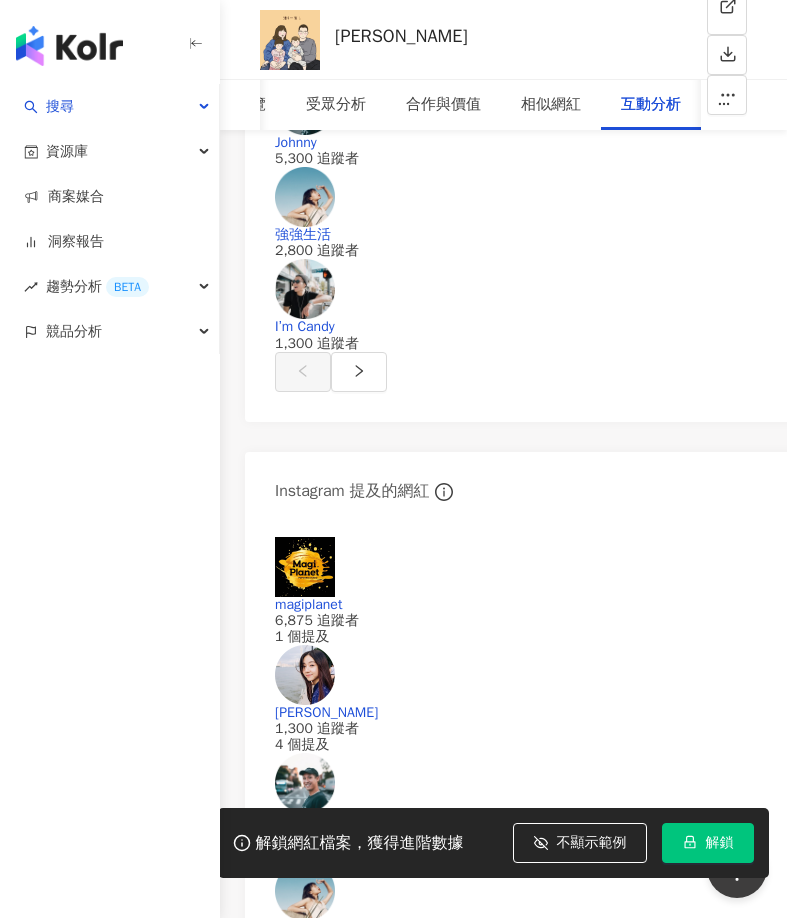 drag, startPoint x: 487, startPoint y: 228, endPoint x: 542, endPoint y: 244, distance: 57.280014 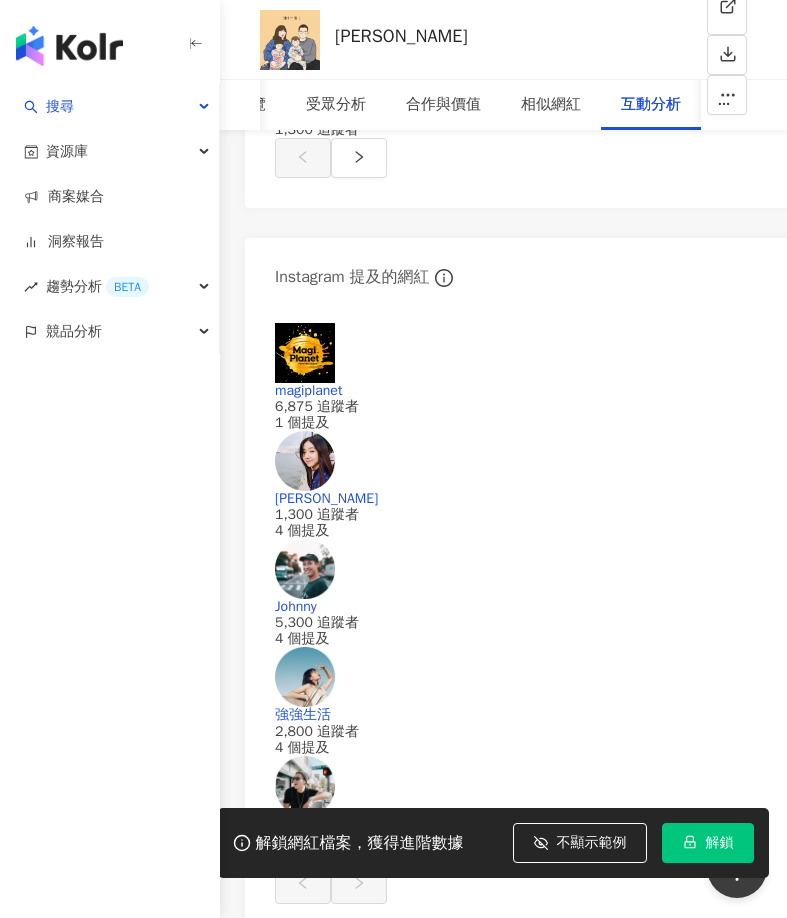 scroll, scrollTop: 6925, scrollLeft: 0, axis: vertical 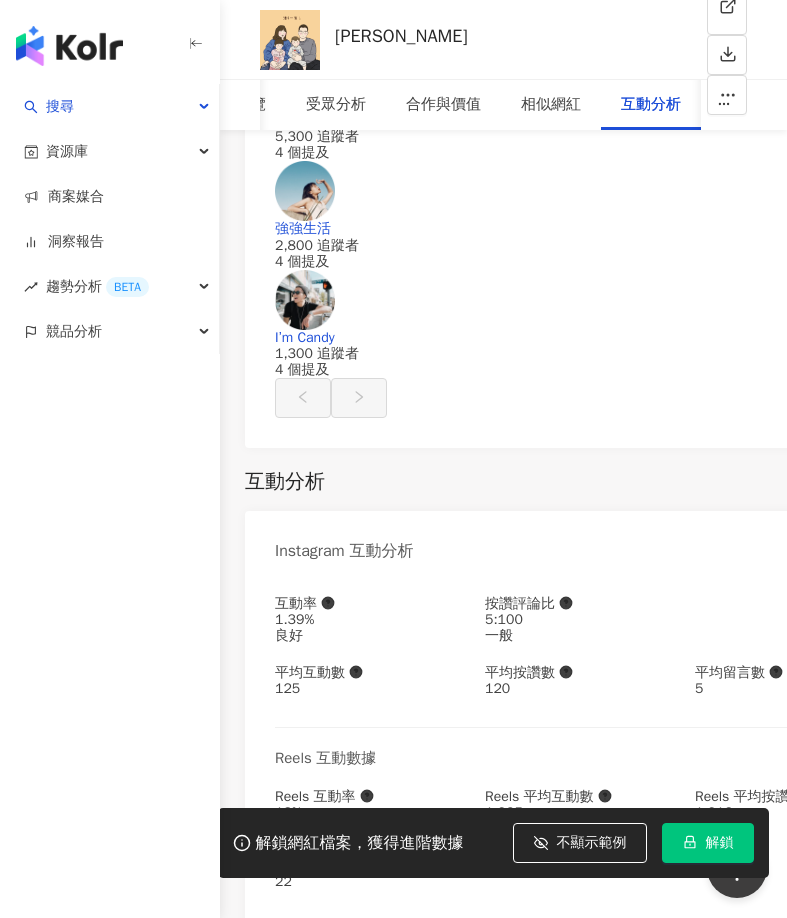 drag, startPoint x: 577, startPoint y: 242, endPoint x: 661, endPoint y: 258, distance: 85.51023 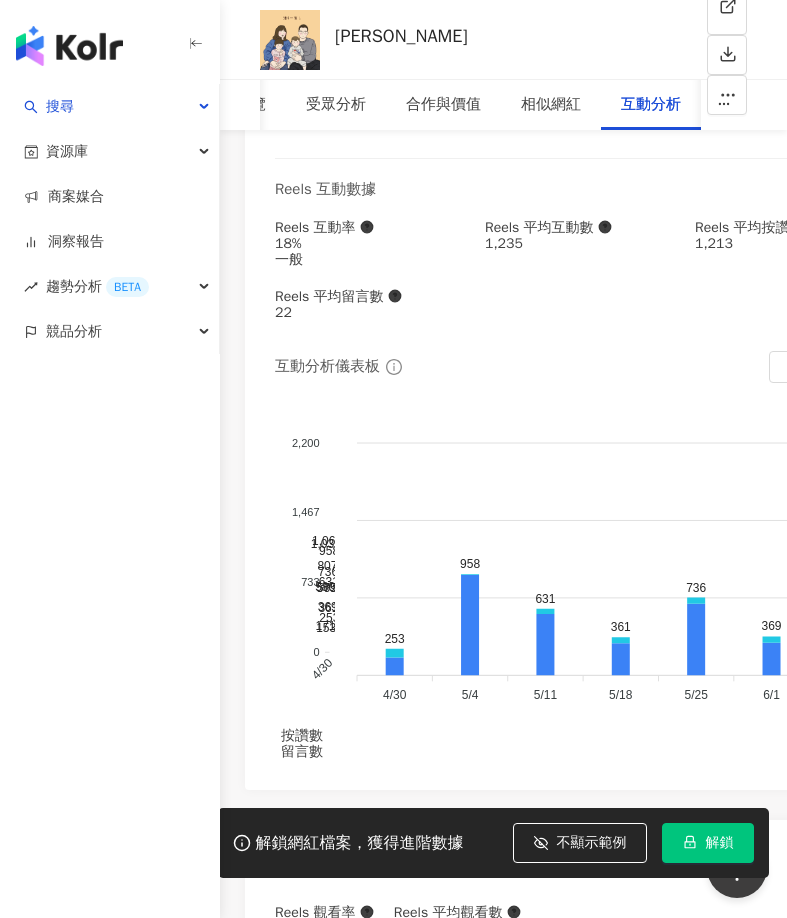 scroll, scrollTop: 7525, scrollLeft: 0, axis: vertical 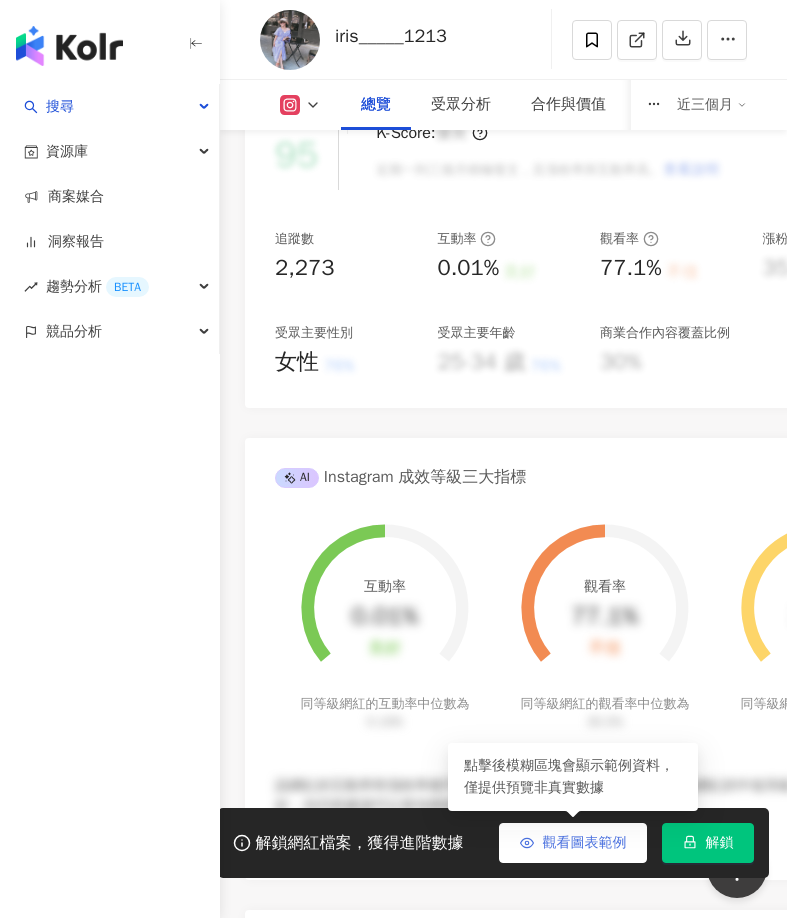 click on "觀看圖表範例" at bounding box center [584, 843] 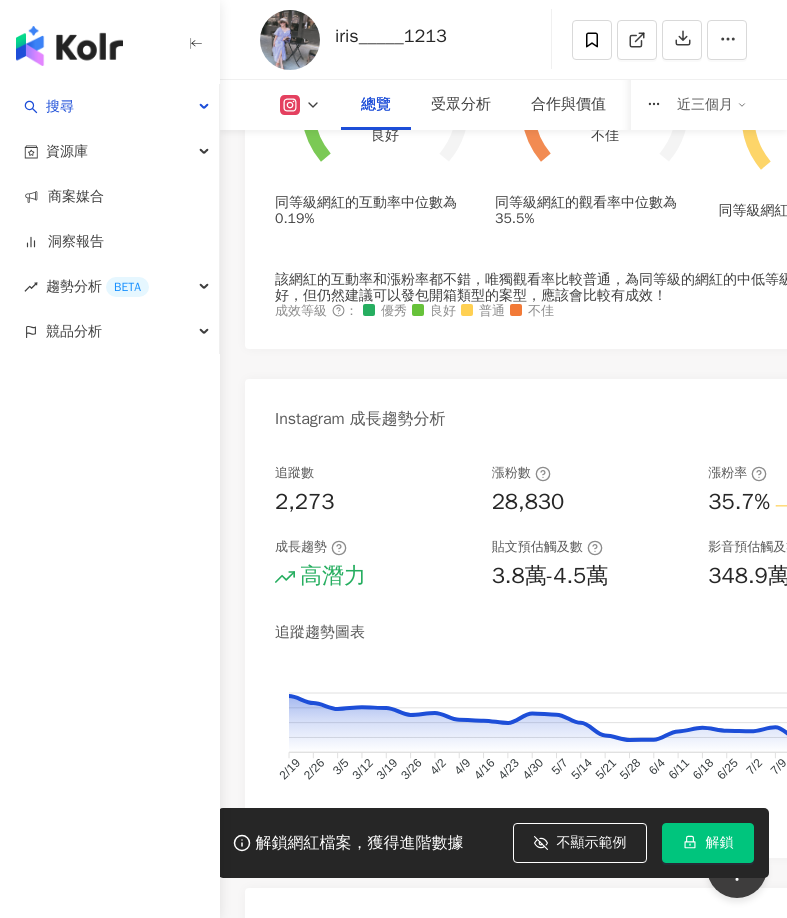scroll, scrollTop: 1596, scrollLeft: 0, axis: vertical 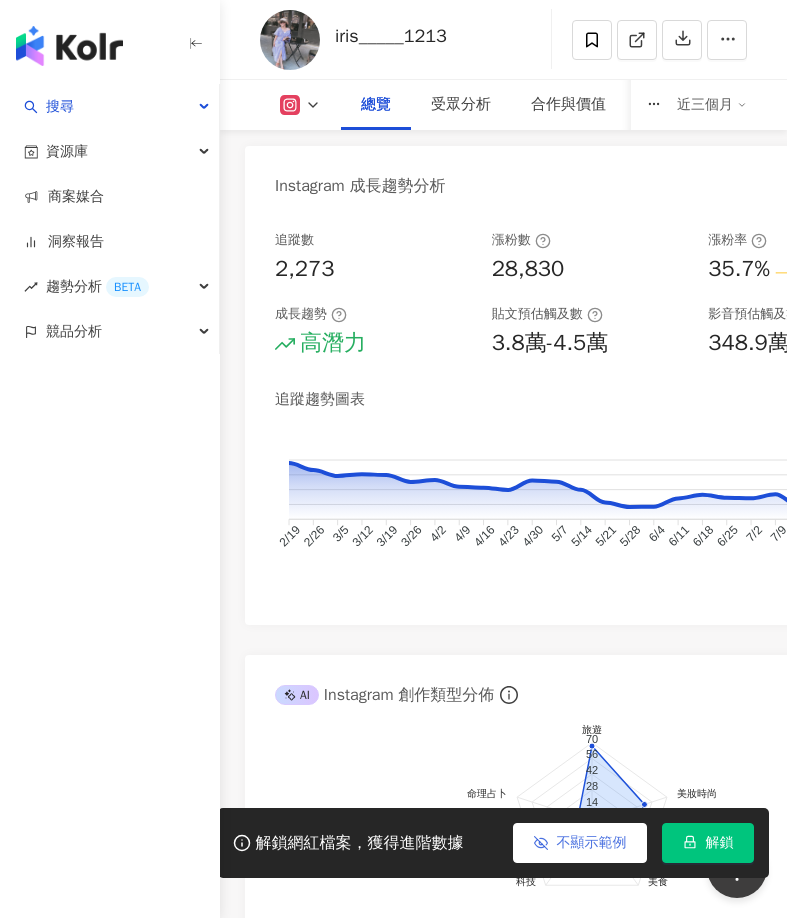 click on "不顯示範例" at bounding box center [591, 843] 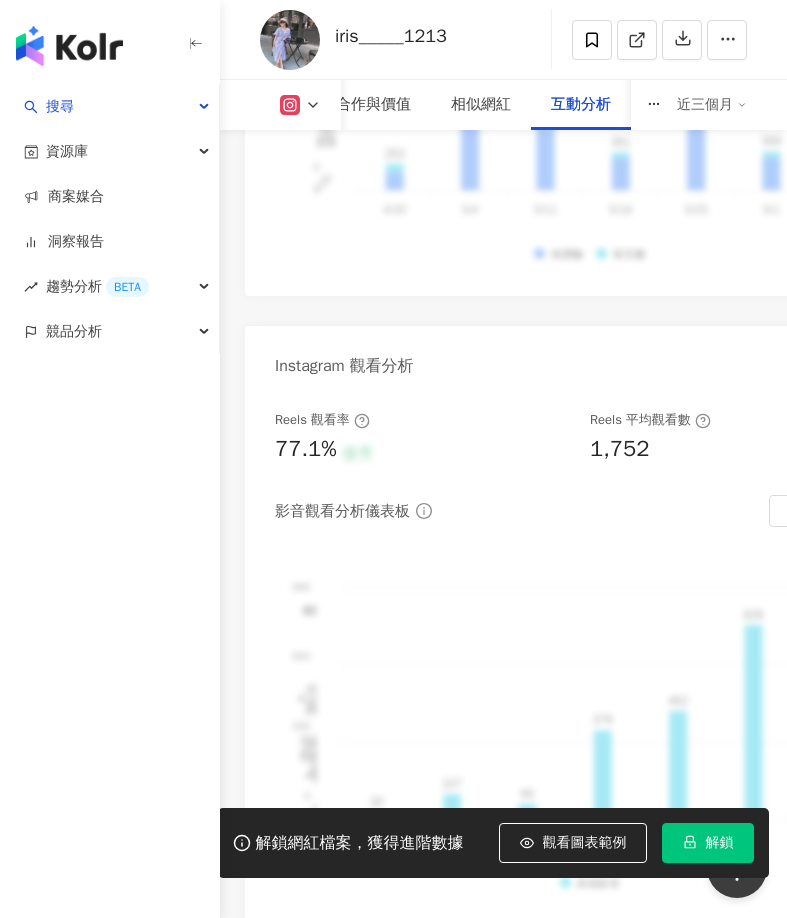 scroll, scrollTop: 6896, scrollLeft: 0, axis: vertical 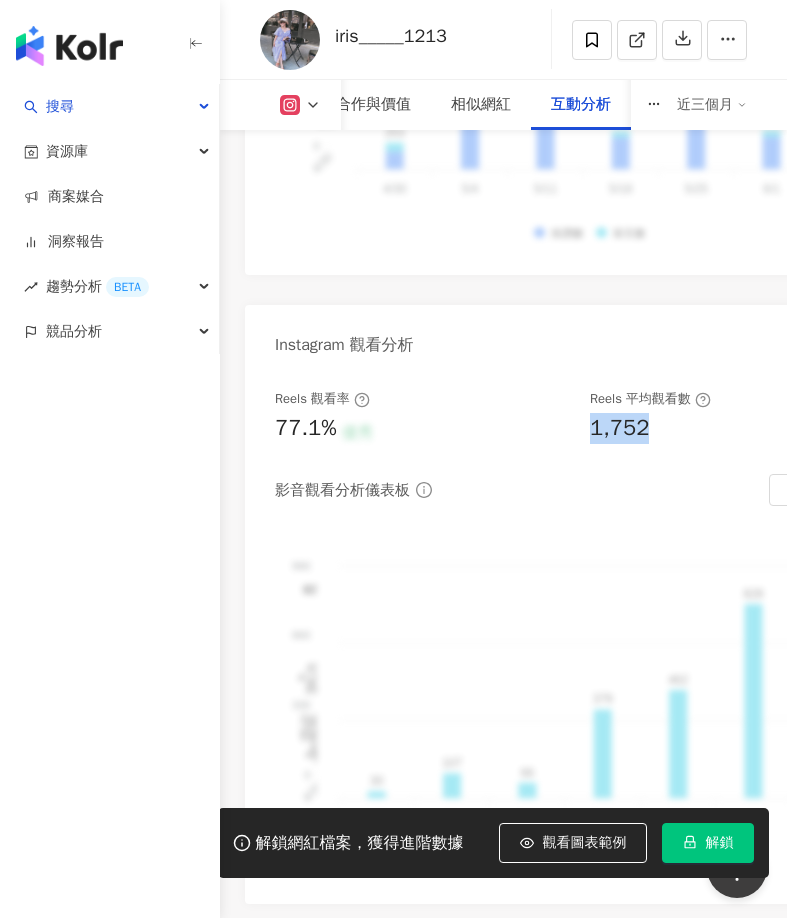 drag, startPoint x: 586, startPoint y: 331, endPoint x: 652, endPoint y: 332, distance: 66.007576 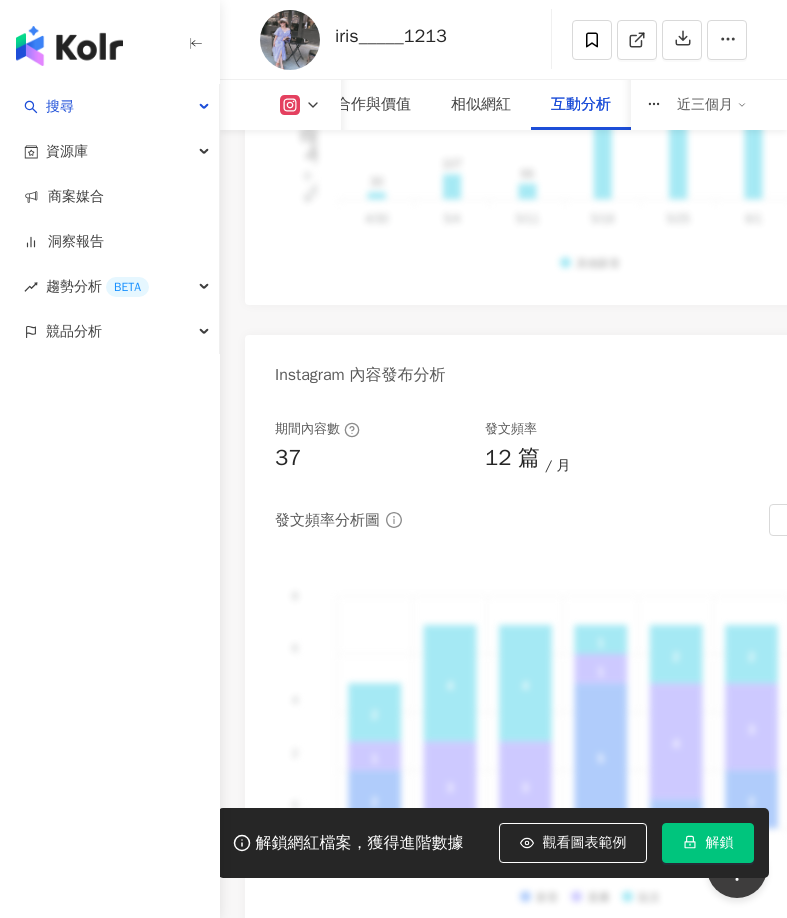 scroll, scrollTop: 7496, scrollLeft: 0, axis: vertical 